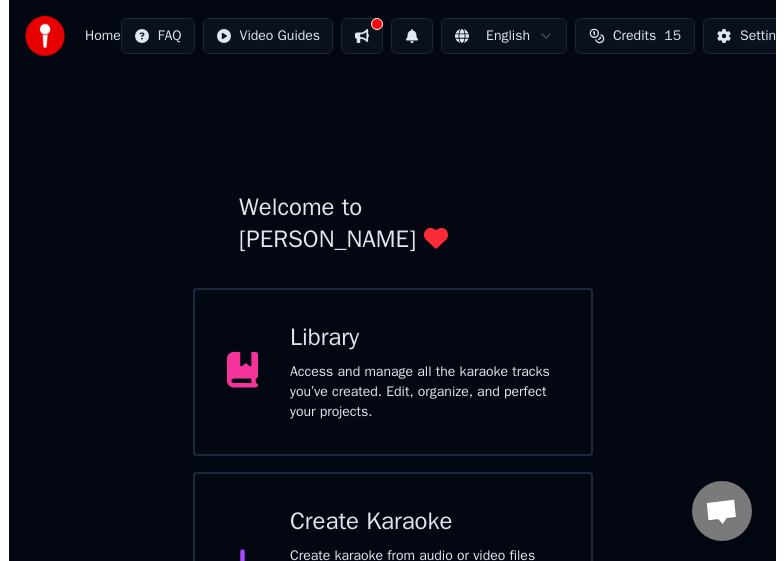 scroll, scrollTop: 67, scrollLeft: 0, axis: vertical 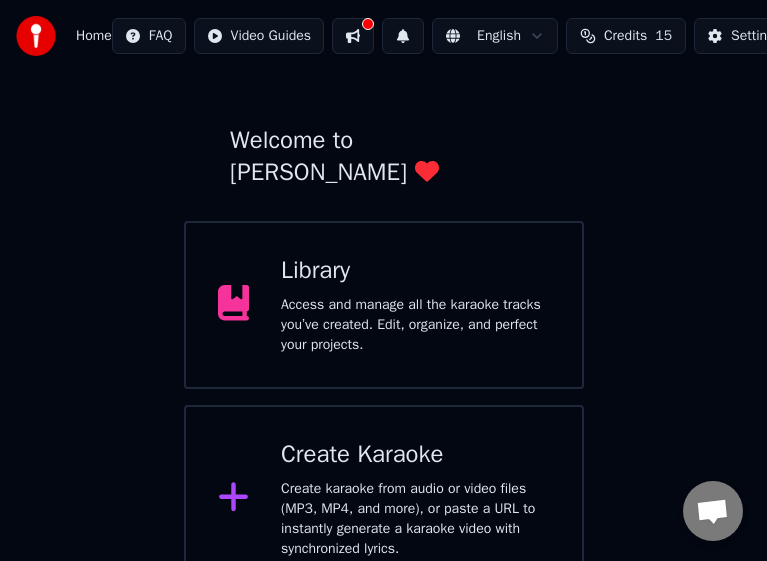 click on "Create Karaoke Create karaoke from audio or video files (MP3, MP4, and more), or paste a URL to instantly generate a karaoke video with synchronized lyrics." at bounding box center [415, 499] 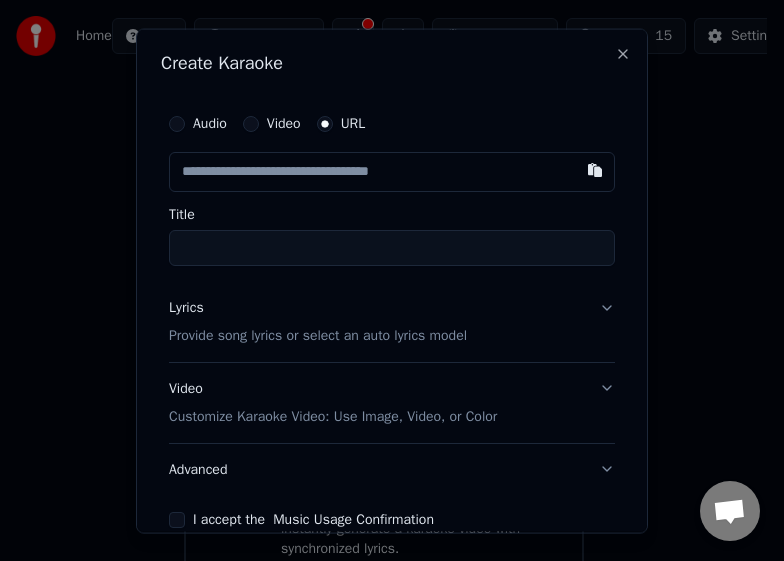 click on "Advanced" at bounding box center (392, 469) 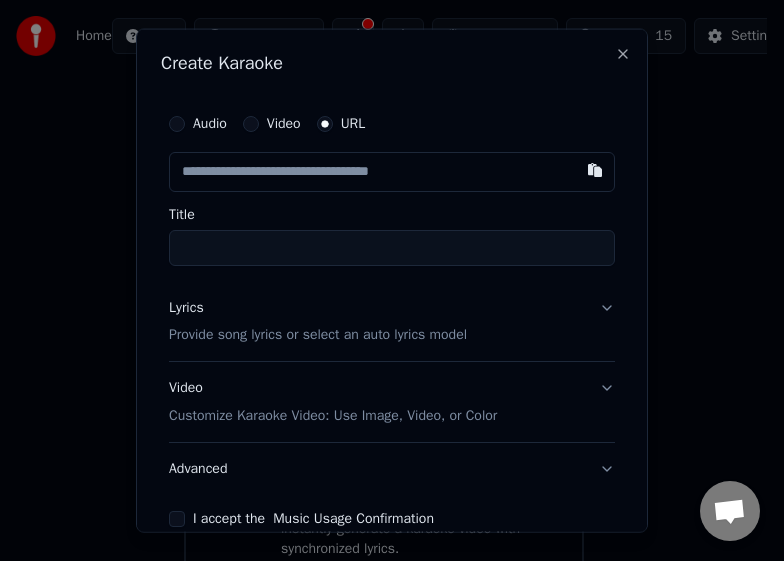 click at bounding box center [595, 169] 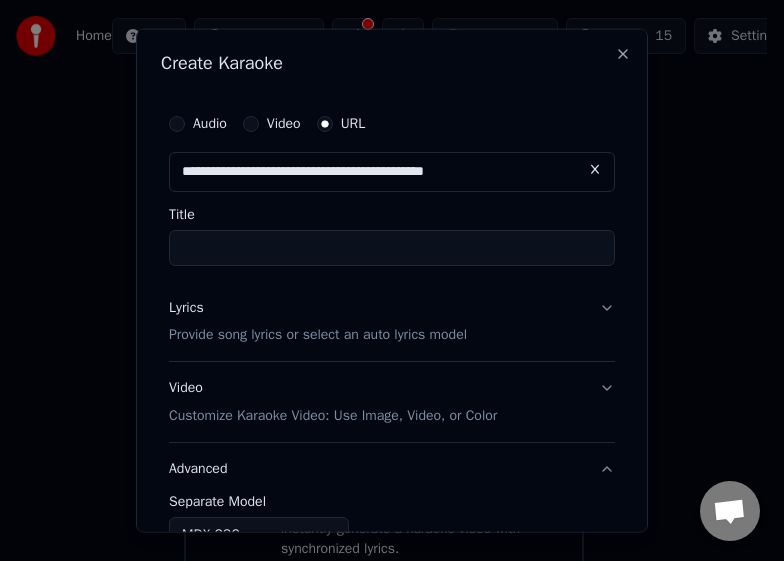 type on "**********" 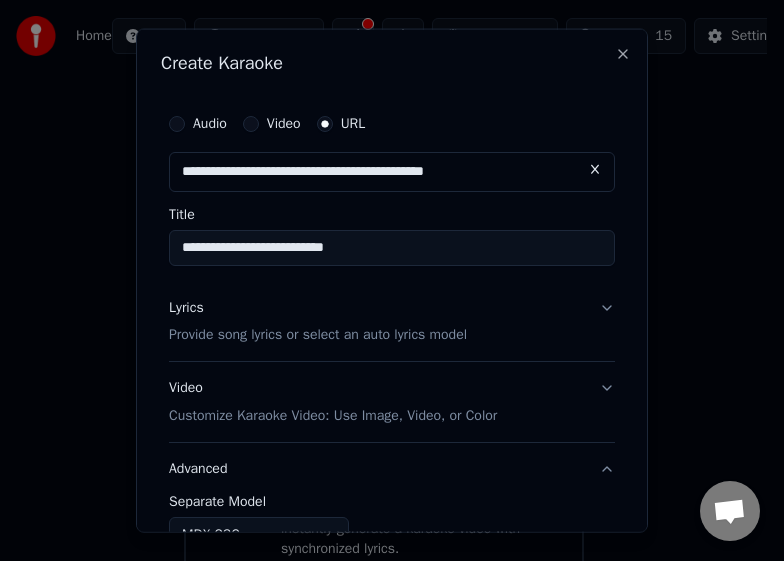 type on "**********" 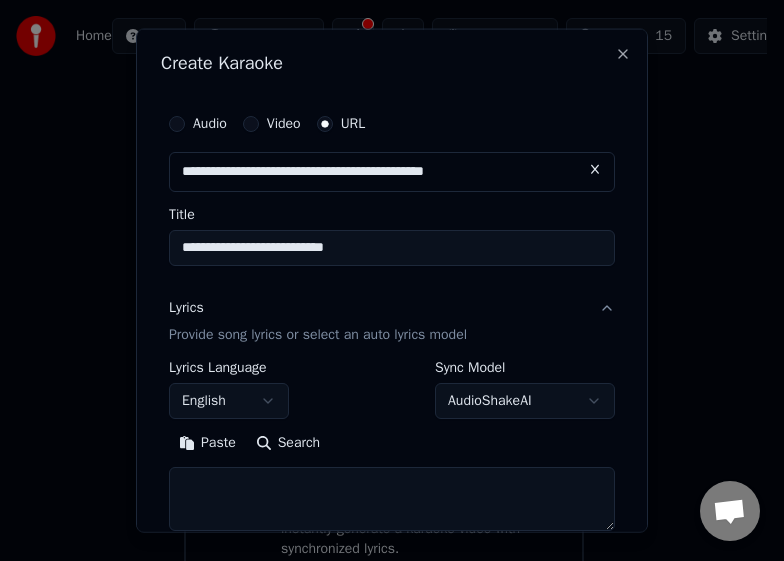 click on "Search" at bounding box center (288, 443) 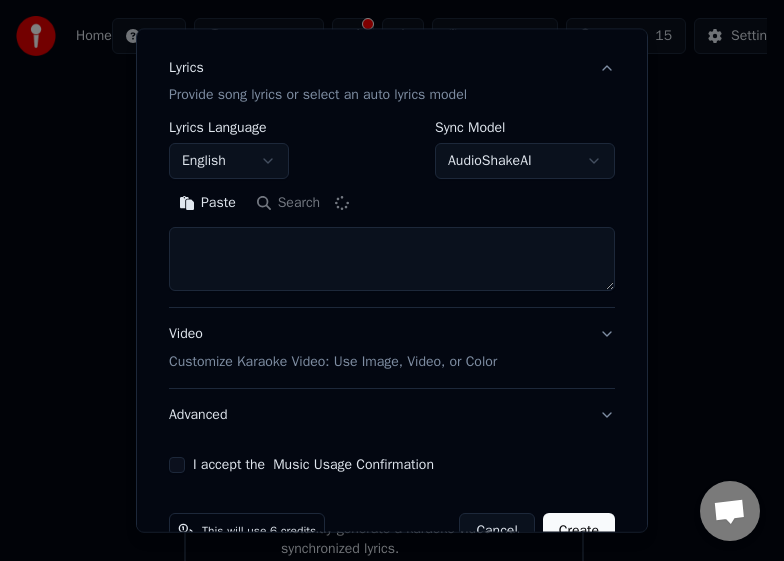 scroll, scrollTop: 270, scrollLeft: 0, axis: vertical 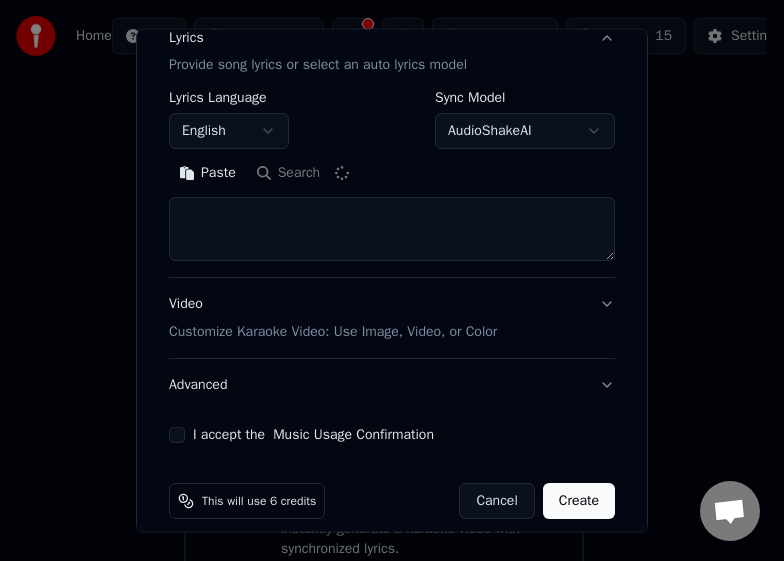 type on "**********" 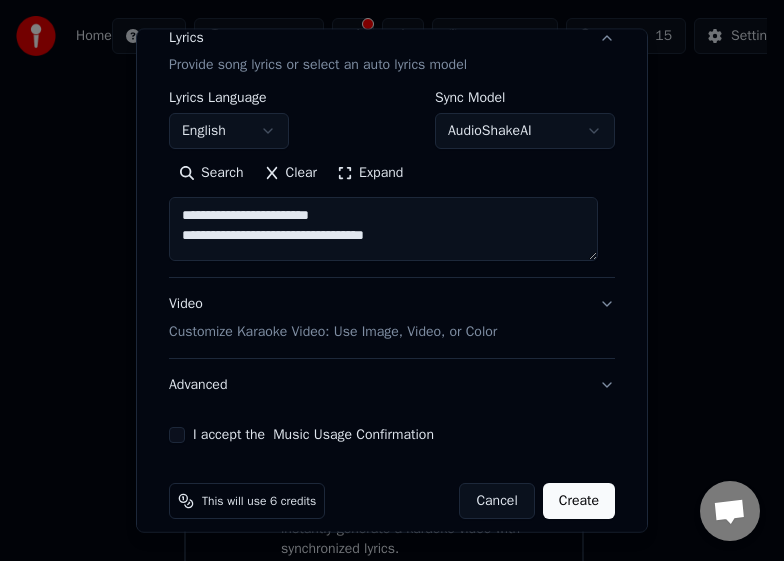 click on "I accept the   Music Usage Confirmation" at bounding box center (177, 435) 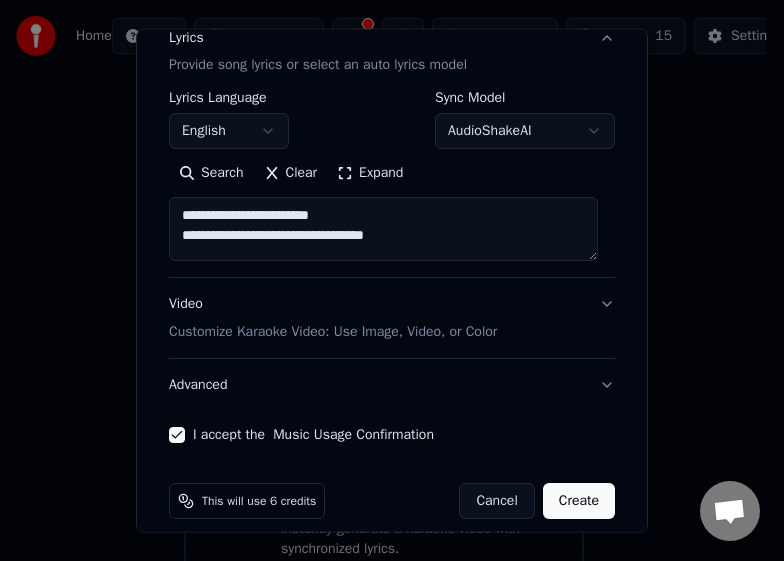click on "Expand" at bounding box center [370, 173] 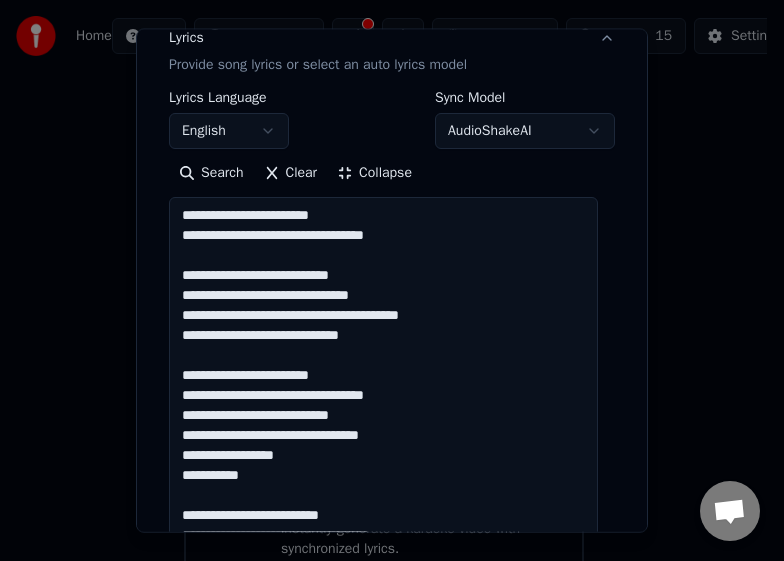scroll, scrollTop: 2, scrollLeft: 0, axis: vertical 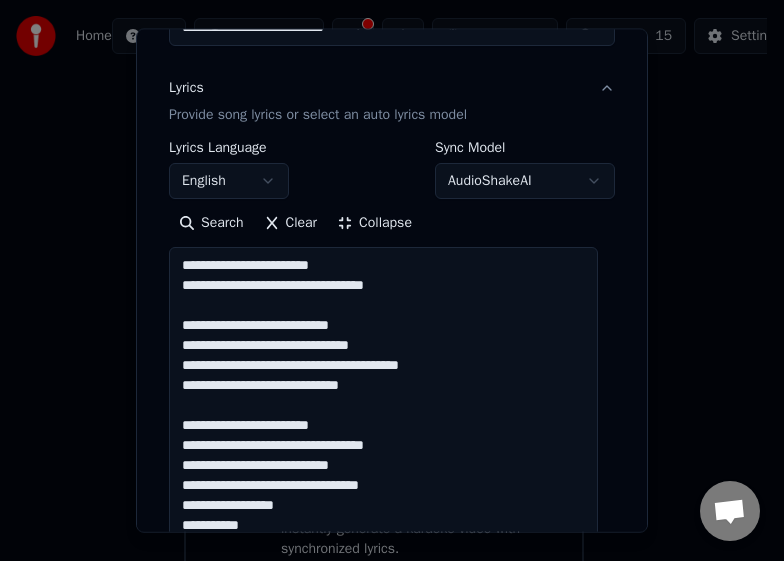 click on "Collapse" at bounding box center [374, 223] 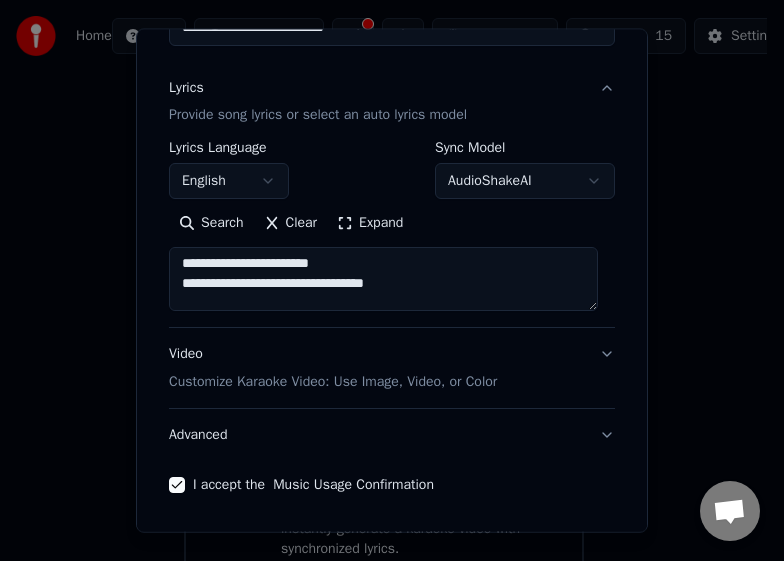 click on "Video Customize Karaoke Video: Use Image, Video, or Color" at bounding box center (333, 368) 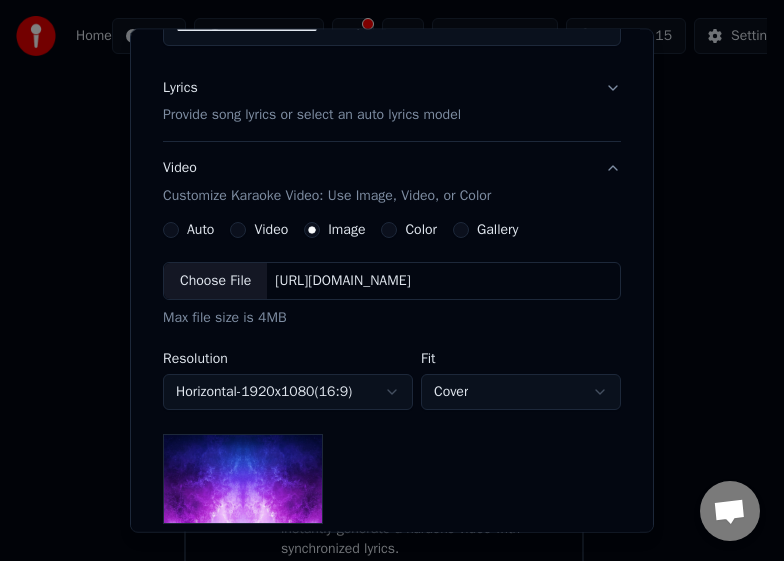scroll, scrollTop: 420, scrollLeft: 0, axis: vertical 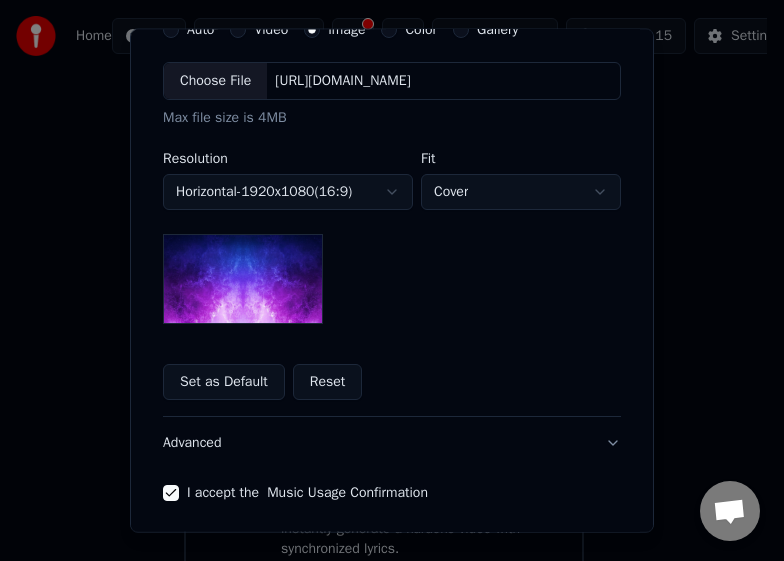 click at bounding box center [243, 279] 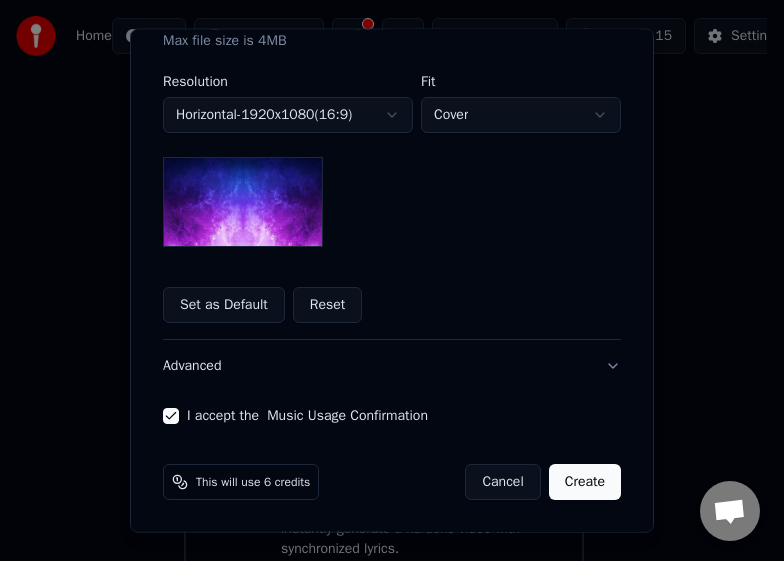 click on "Create" at bounding box center (585, 482) 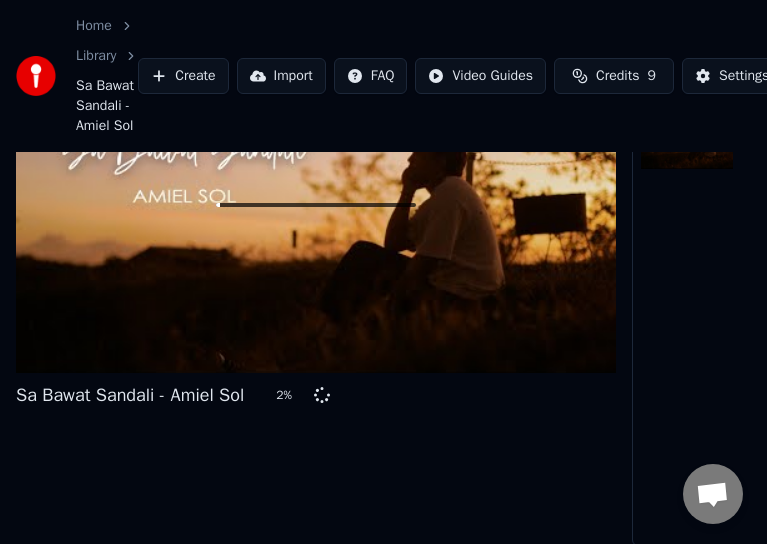 scroll, scrollTop: 0, scrollLeft: 0, axis: both 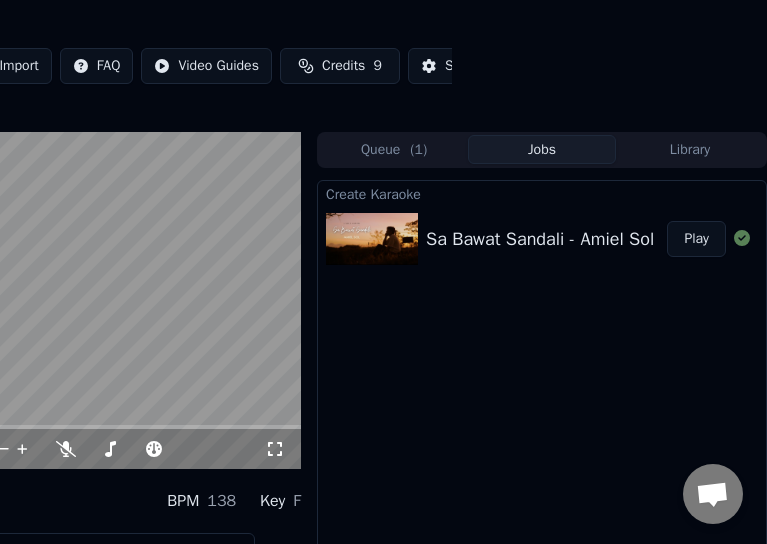 click on "Queue ( 1 )" at bounding box center [394, 149] 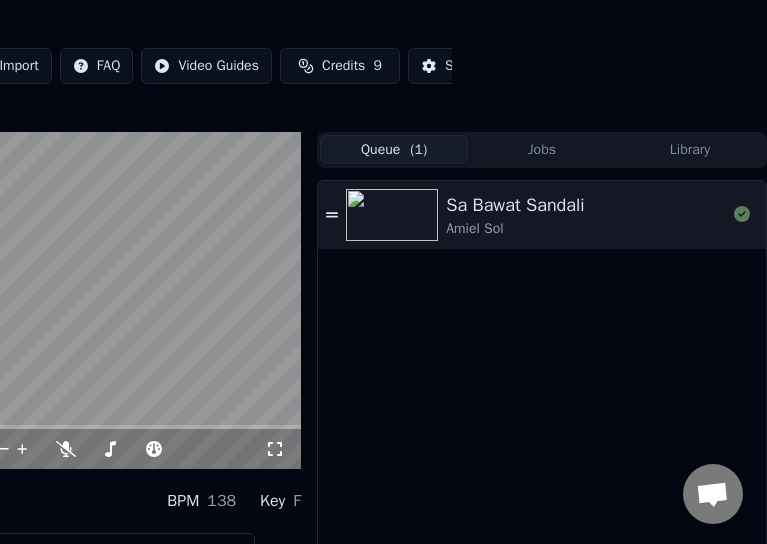 click at bounding box center (396, 215) 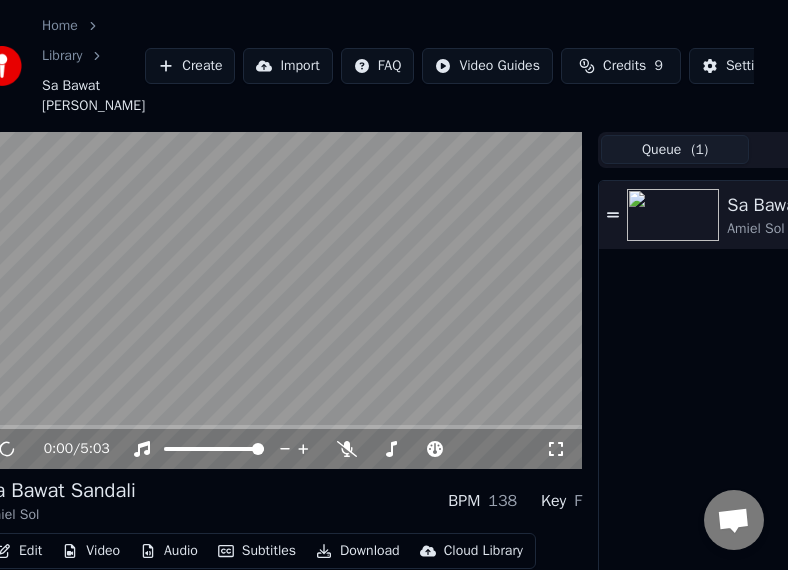 scroll, scrollTop: 0, scrollLeft: 0, axis: both 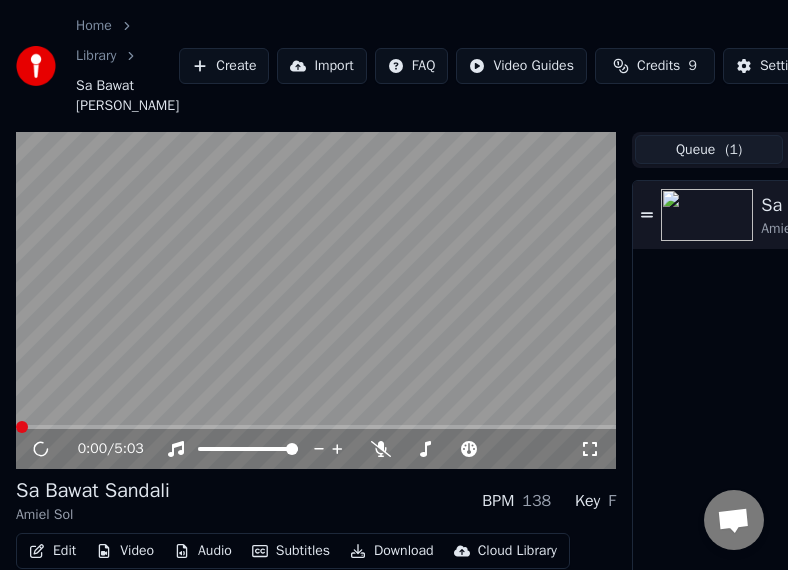 click at bounding box center (316, 427) 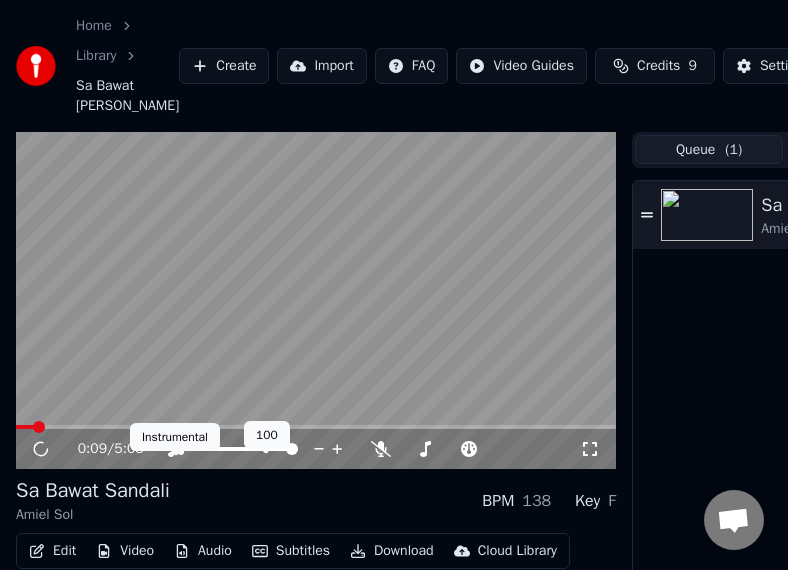 click on "Home Library [GEOGRAPHIC_DATA] • Amiel Sol Create Import FAQ Video Guides Credits 9 Settings 0:09  /  5:03 Sa Bawat [PERSON_NAME] Sol BPM 138 Key F Edit Video Audio Subtitles Download Cloud Library Manual Sync Download Video Open Dual Screen Queue ( 1 ) Jobs Library Sa Bawat [PERSON_NAME] Sol Instrumental Instrumental 100 100" at bounding box center [394, 285] 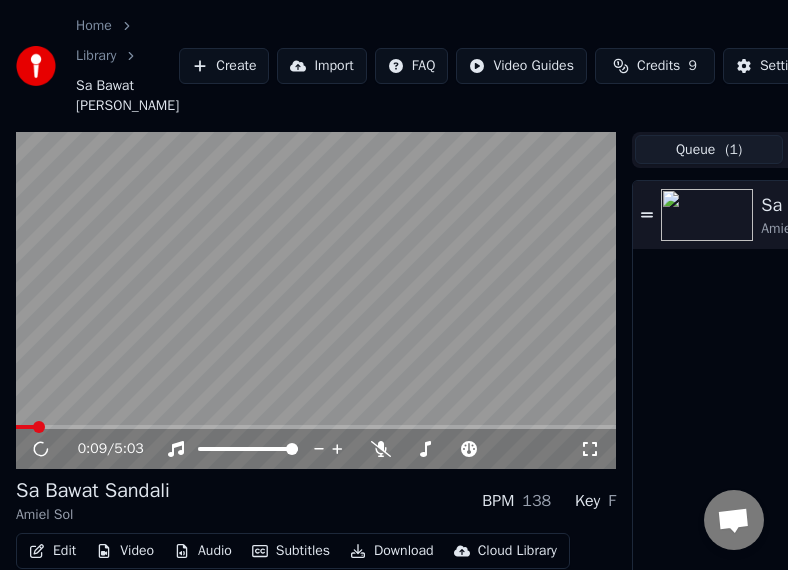 click at bounding box center (39, 427) 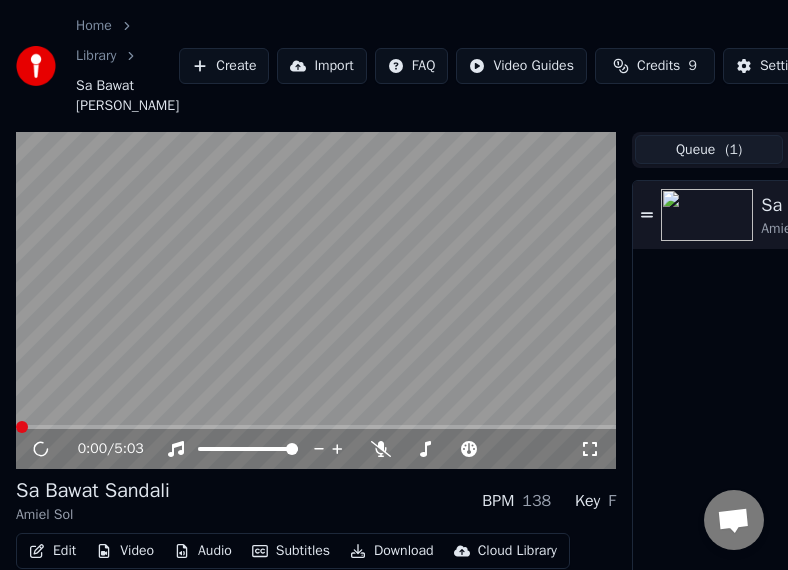 click at bounding box center [316, 301] 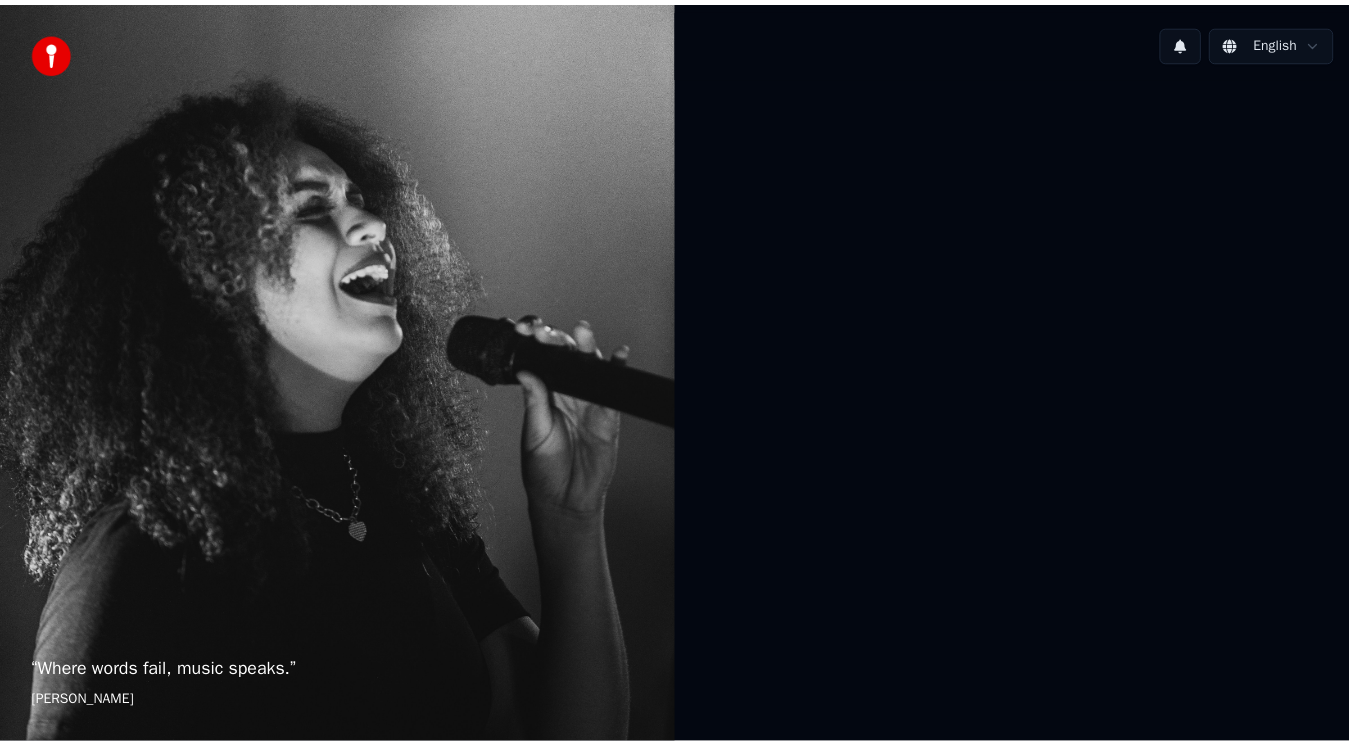 scroll, scrollTop: 0, scrollLeft: 0, axis: both 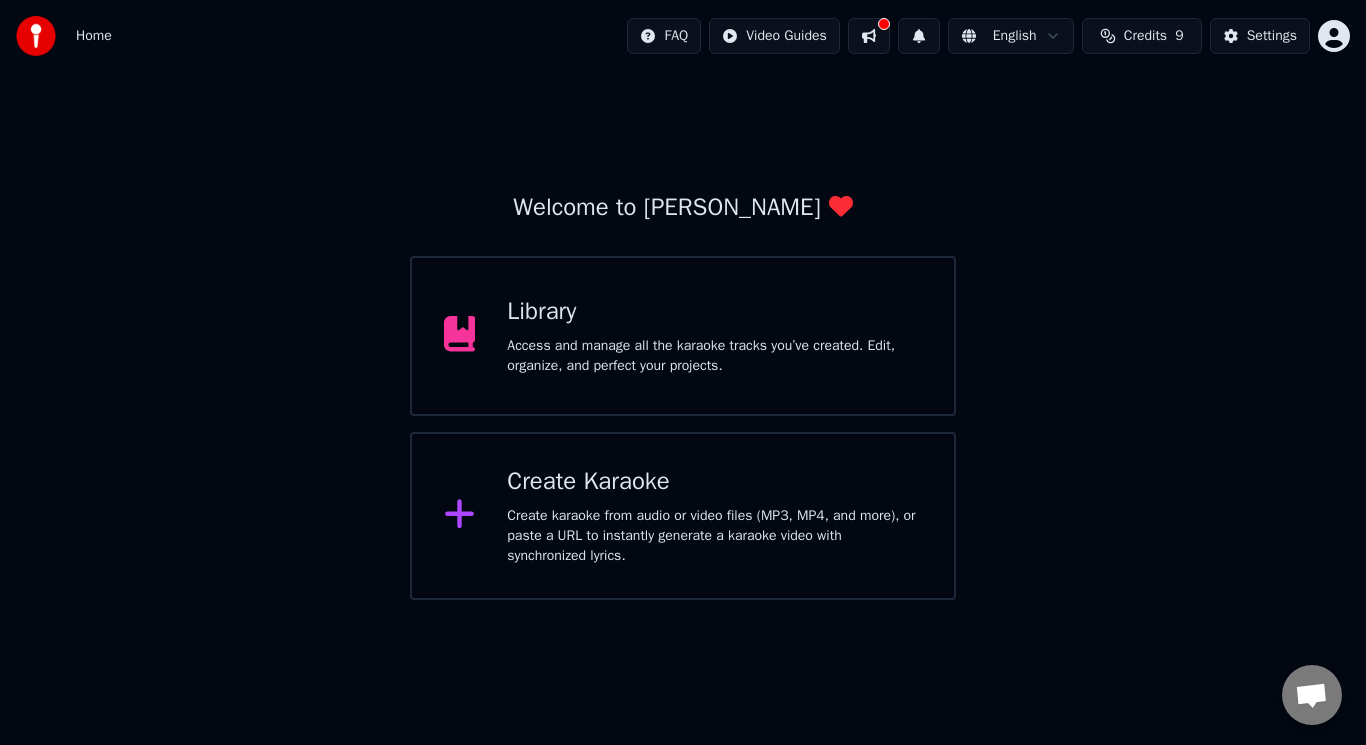 click on "Library Access and manage all the karaoke tracks you’ve created. Edit, organize, and perfect your projects." at bounding box center (683, 336) 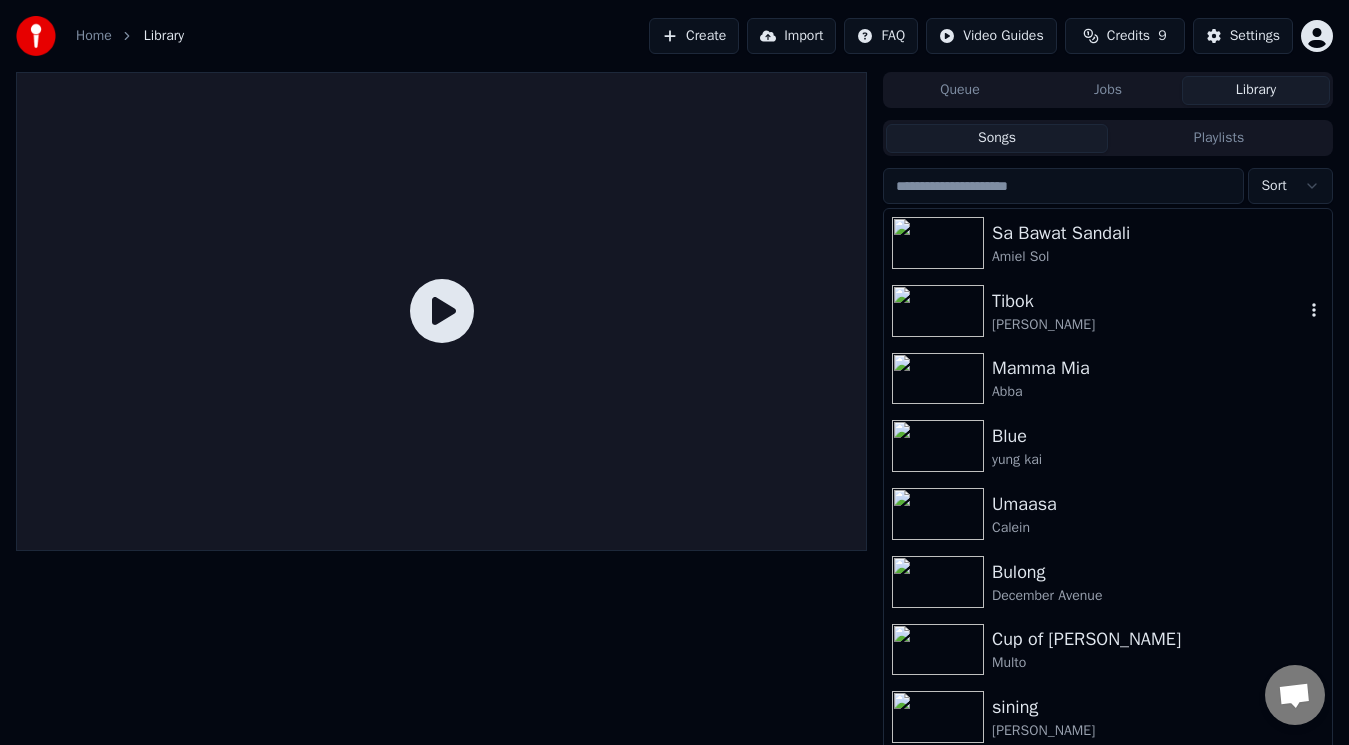 click on "Queue" at bounding box center [960, 90] 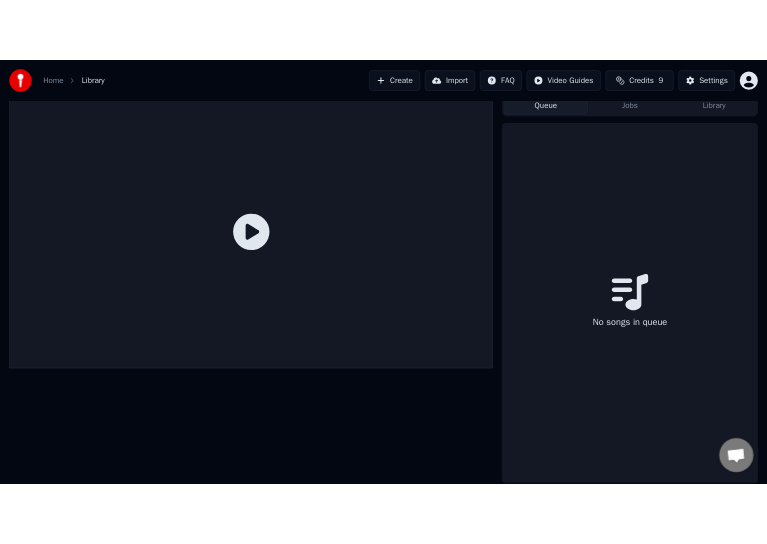 scroll, scrollTop: 0, scrollLeft: 0, axis: both 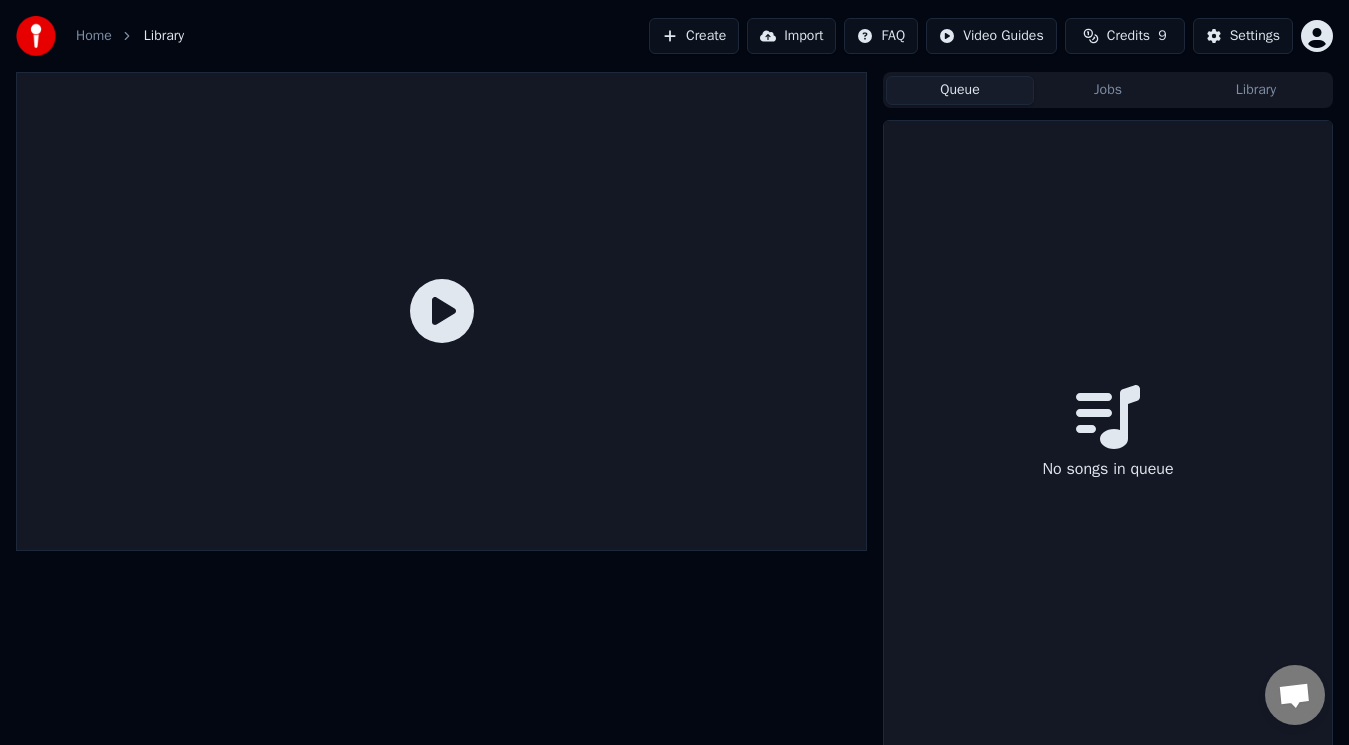 click on "Queue" at bounding box center (960, 90) 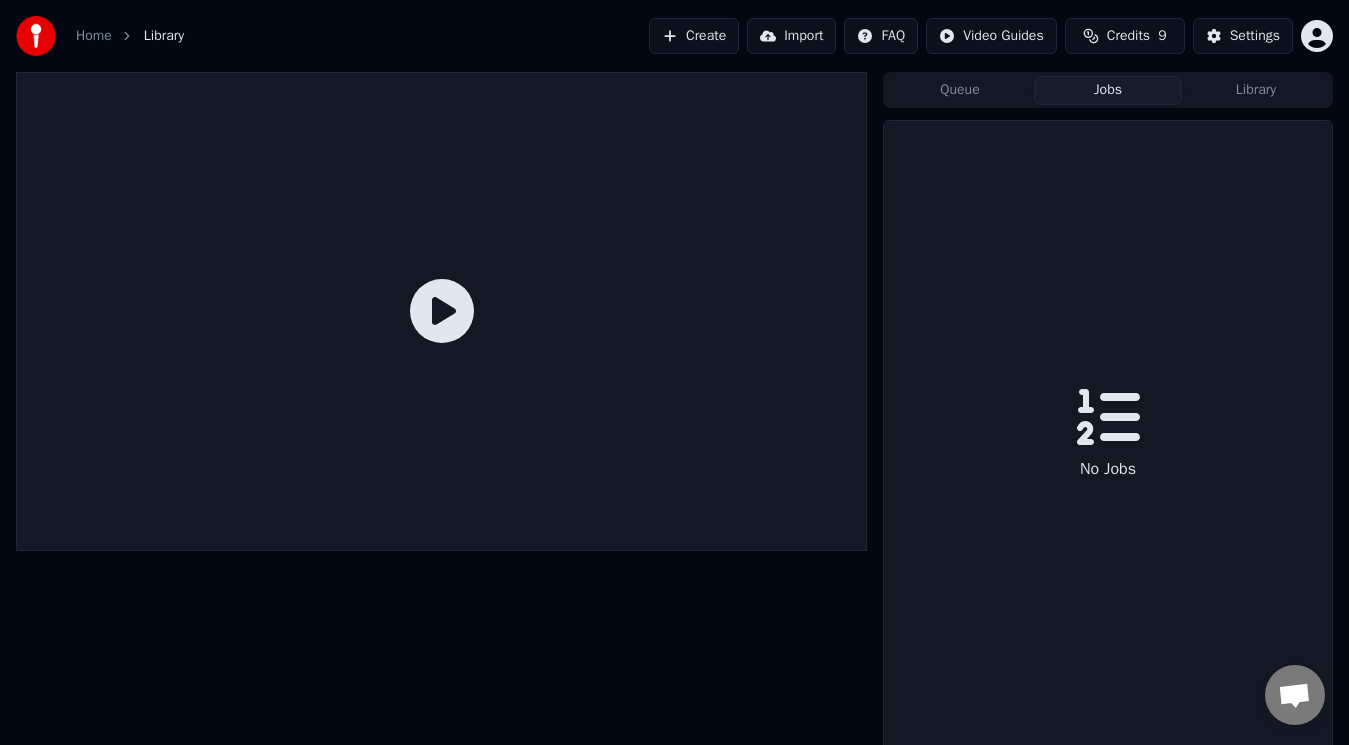 click on "Library" at bounding box center [1256, 90] 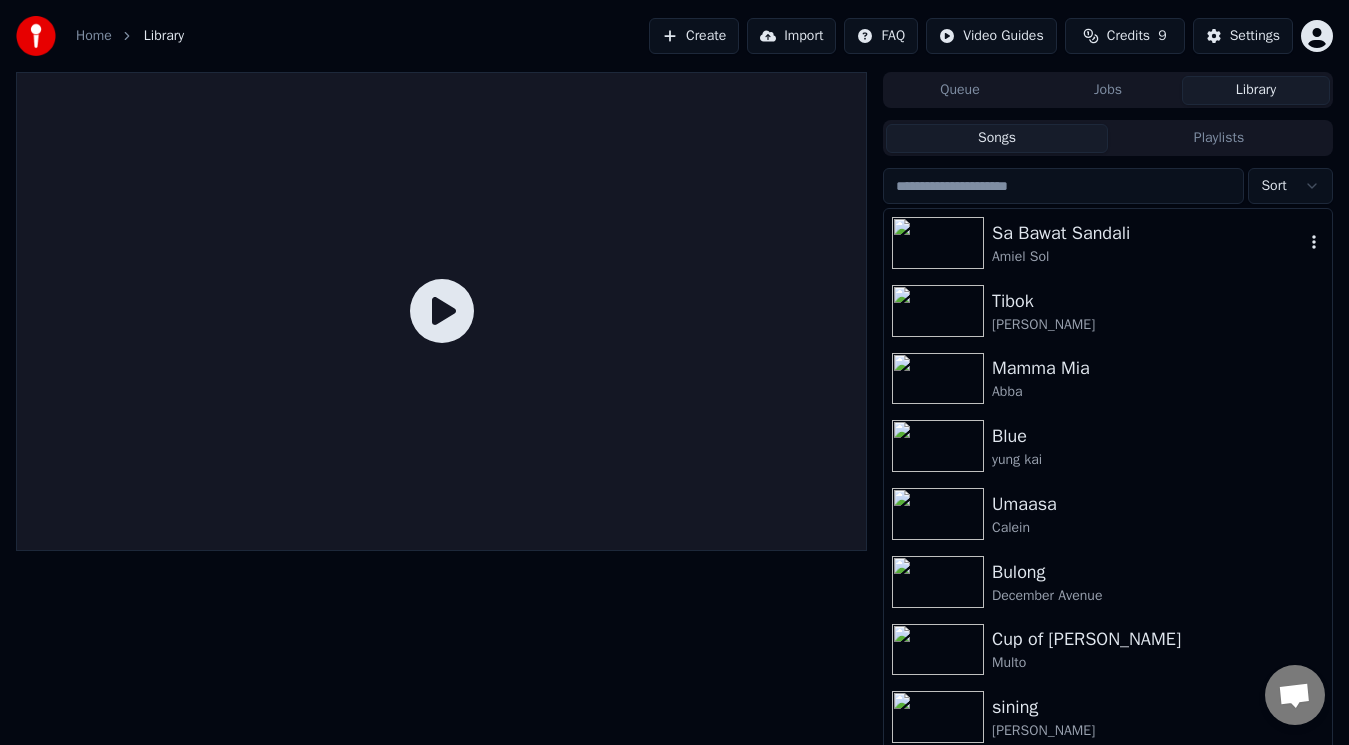 click on "Amiel Sol" at bounding box center (1148, 257) 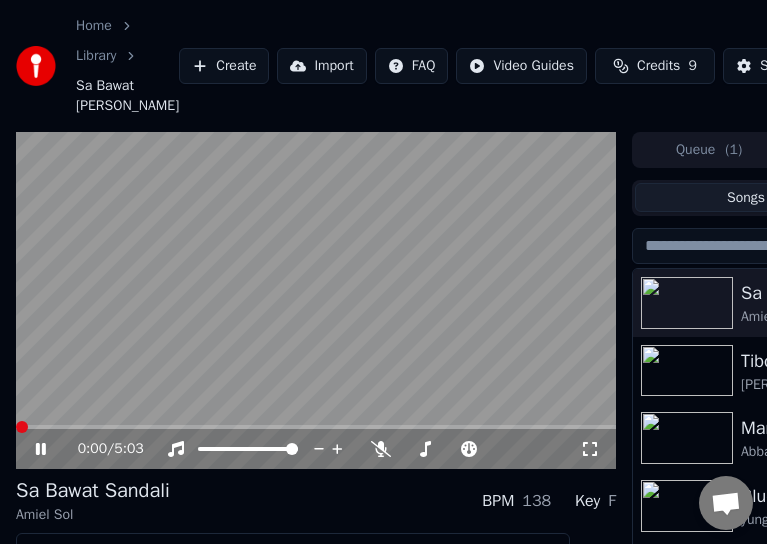 click at bounding box center [22, 427] 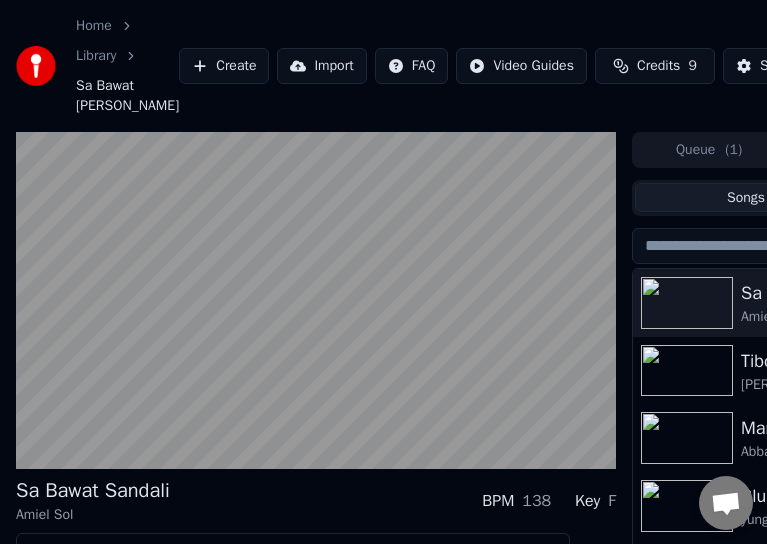 click on "Download Video" at bounding box center (242, 619) 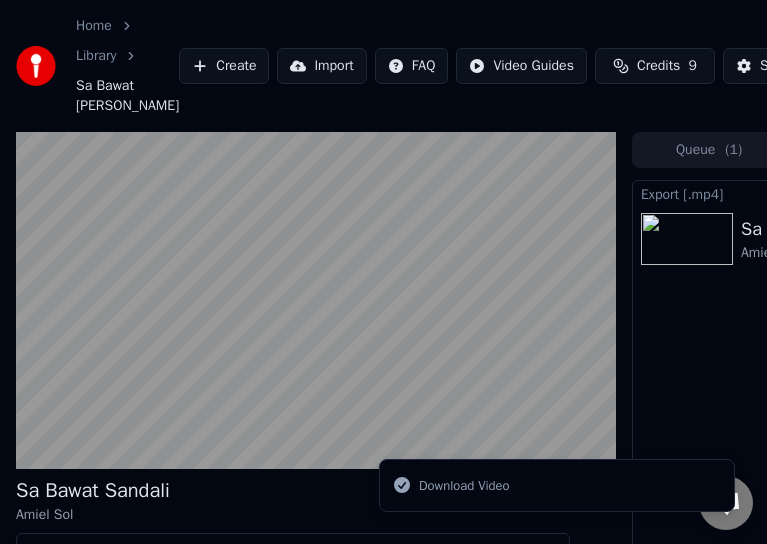 scroll, scrollTop: 133, scrollLeft: 0, axis: vertical 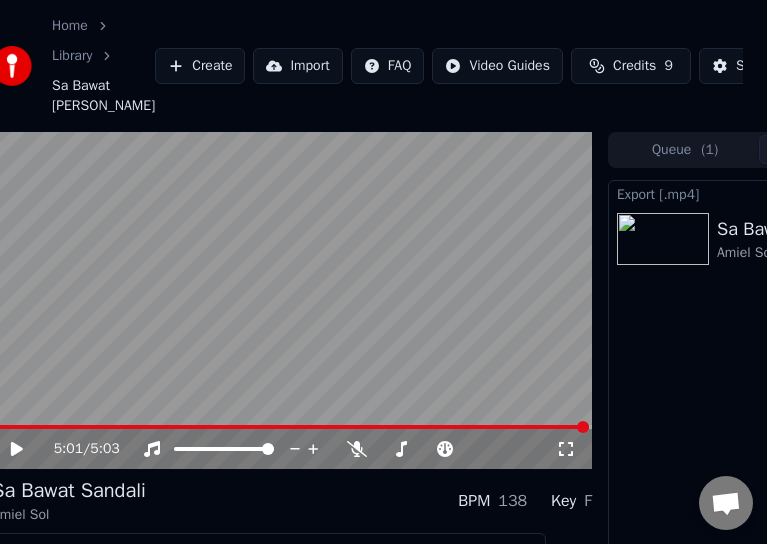 click on "Create" at bounding box center (200, 66) 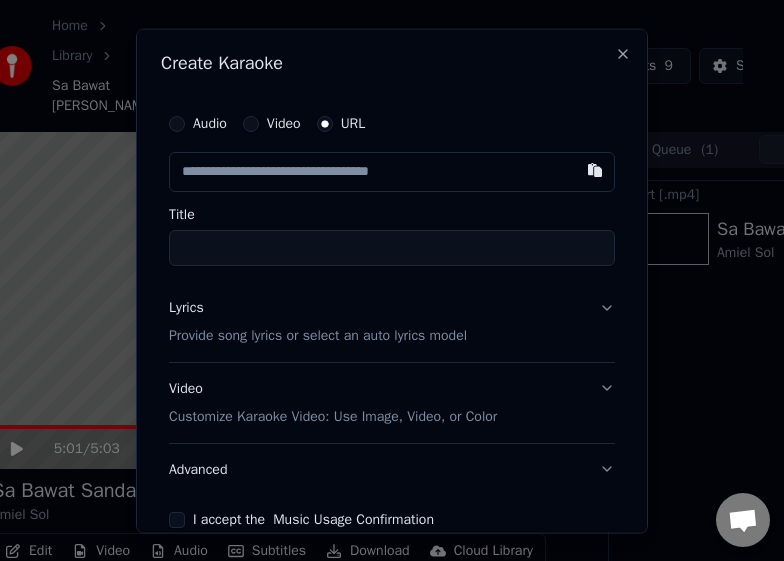click at bounding box center [595, 169] 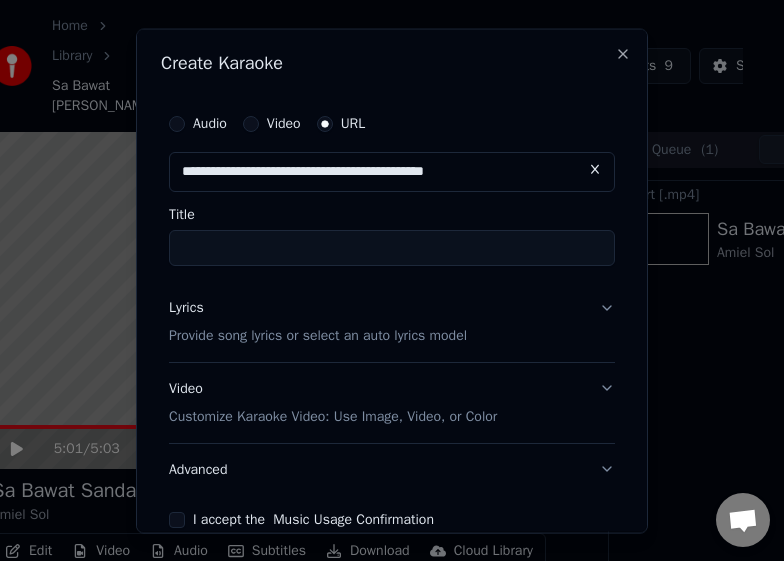 type on "**********" 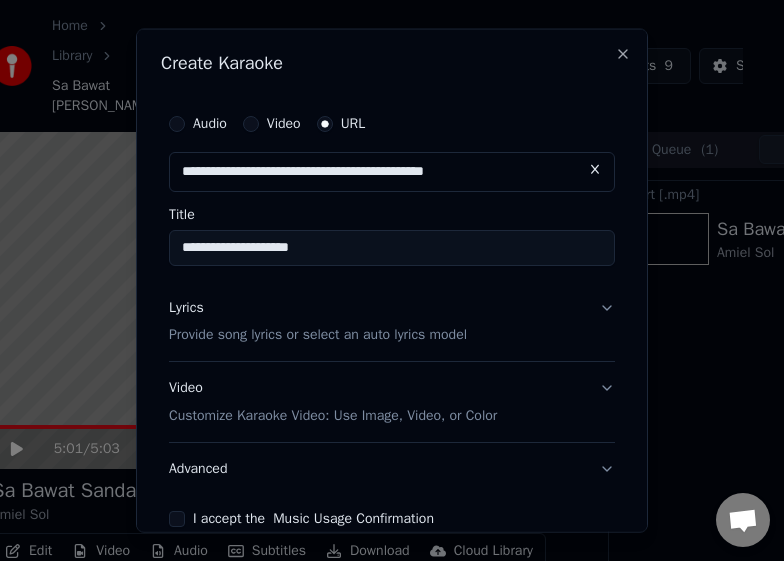 drag, startPoint x: 275, startPoint y: 250, endPoint x: 159, endPoint y: 256, distance: 116.15507 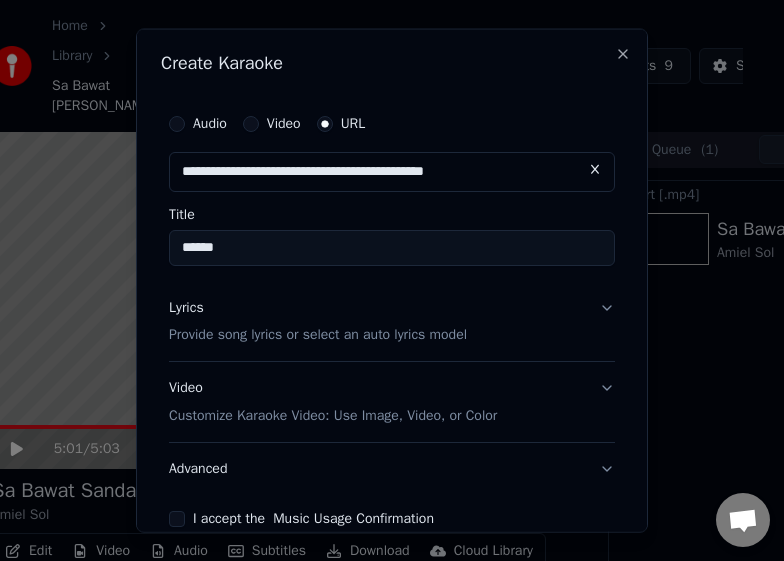 click on "*****" at bounding box center [392, 247] 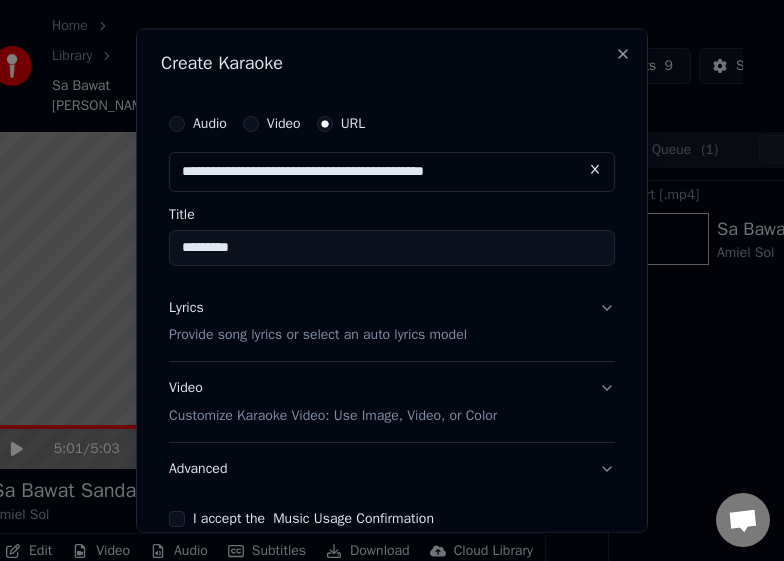 paste on "**********" 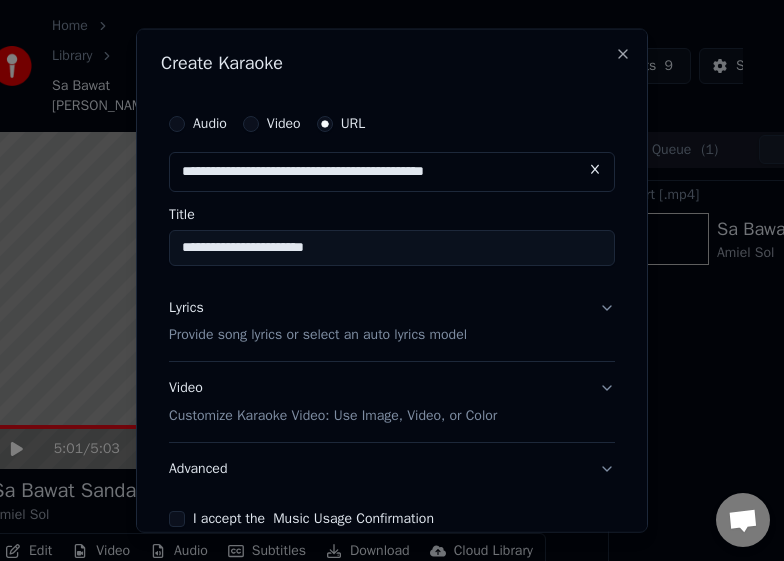 click on "**********" at bounding box center [392, 247] 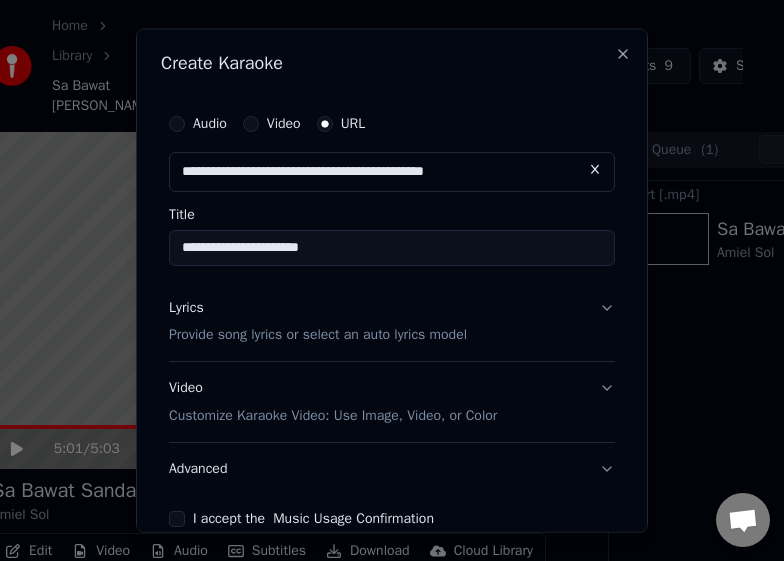 click on "**********" at bounding box center [392, 247] 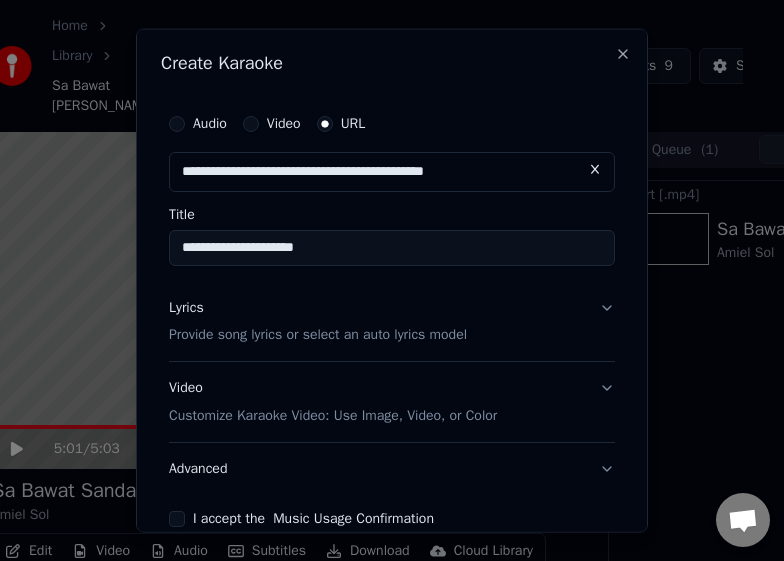 type on "**********" 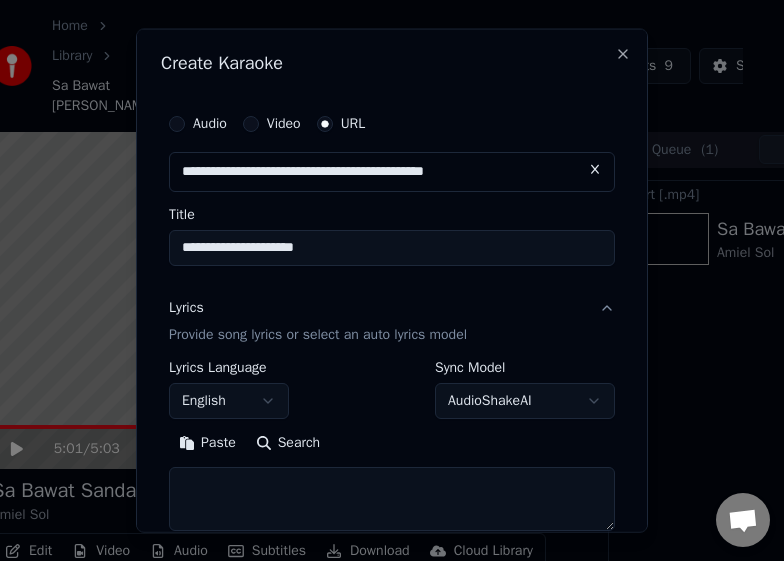click on "Search" at bounding box center (288, 443) 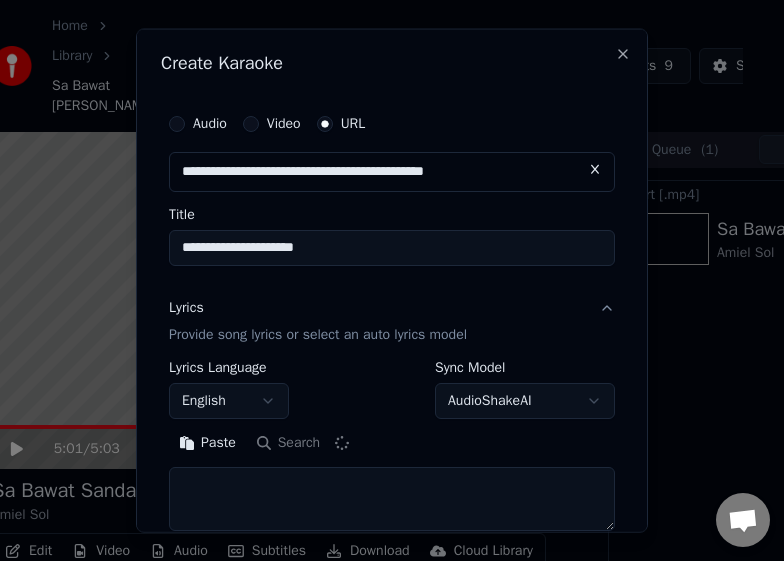 type on "**********" 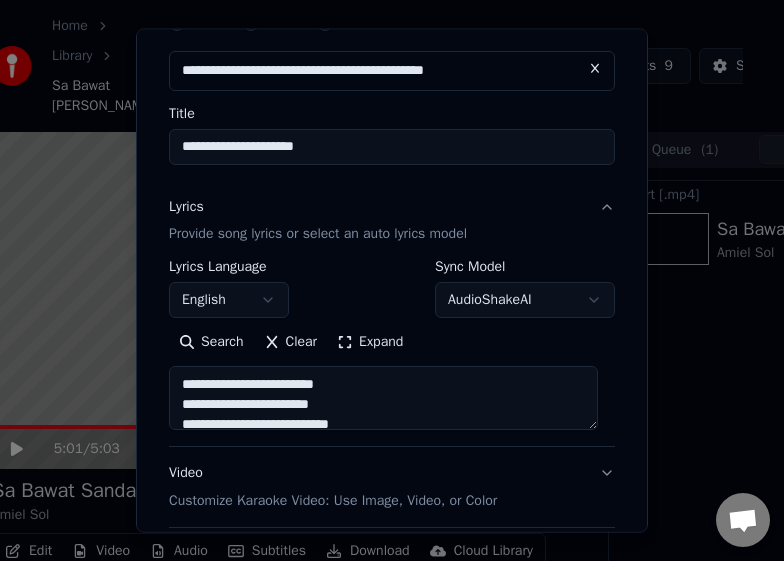 scroll, scrollTop: 103, scrollLeft: 0, axis: vertical 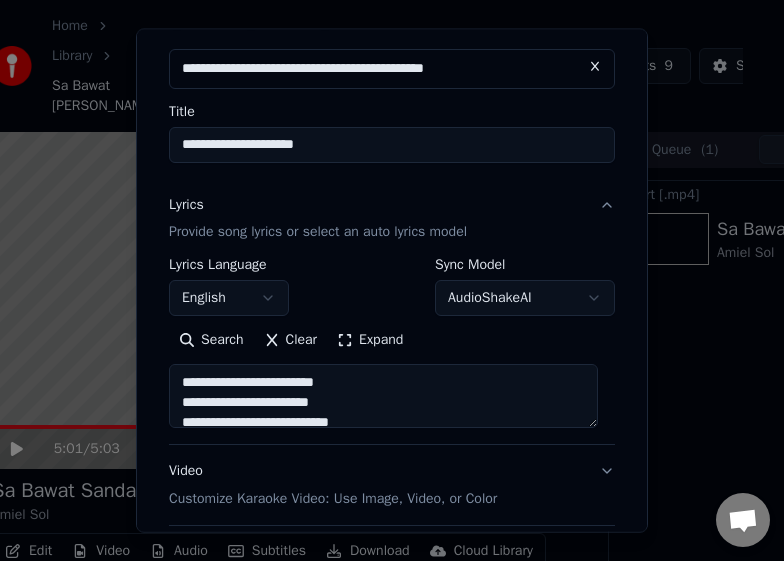 click on "Expand" at bounding box center (370, 340) 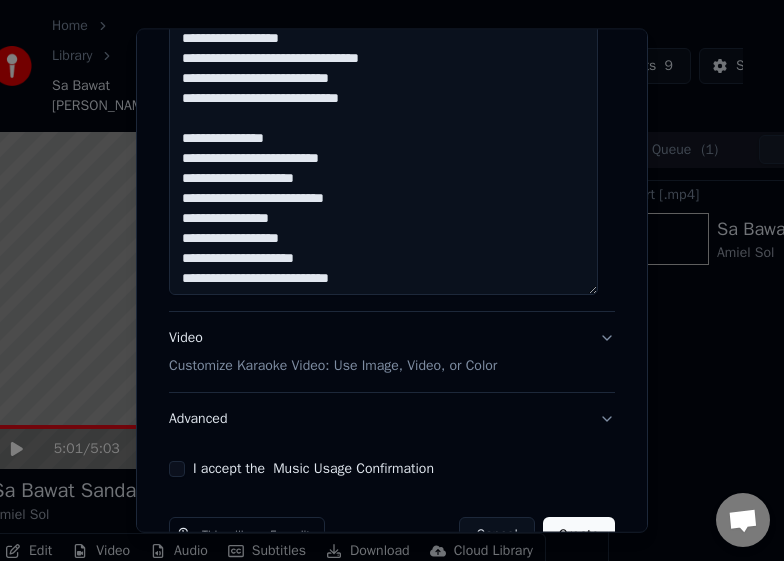 scroll, scrollTop: 1194, scrollLeft: 0, axis: vertical 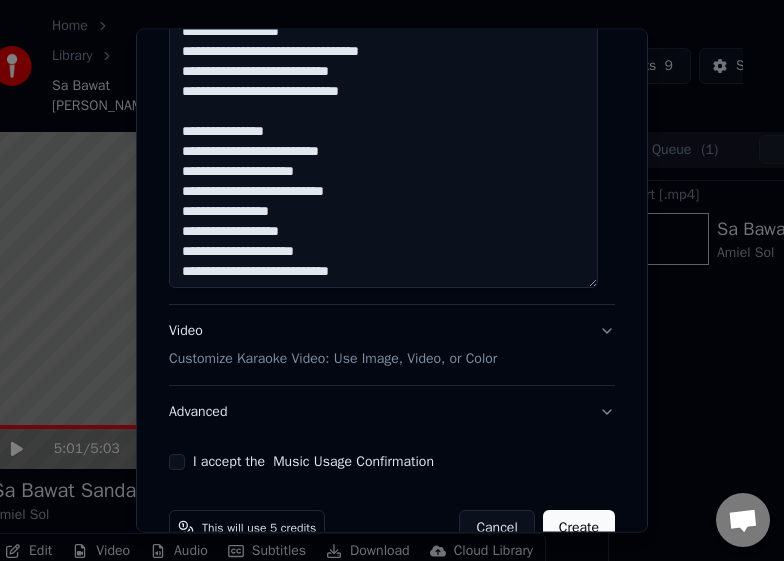click on "Video Customize Karaoke Video: Use Image, Video, or Color" at bounding box center (333, 345) 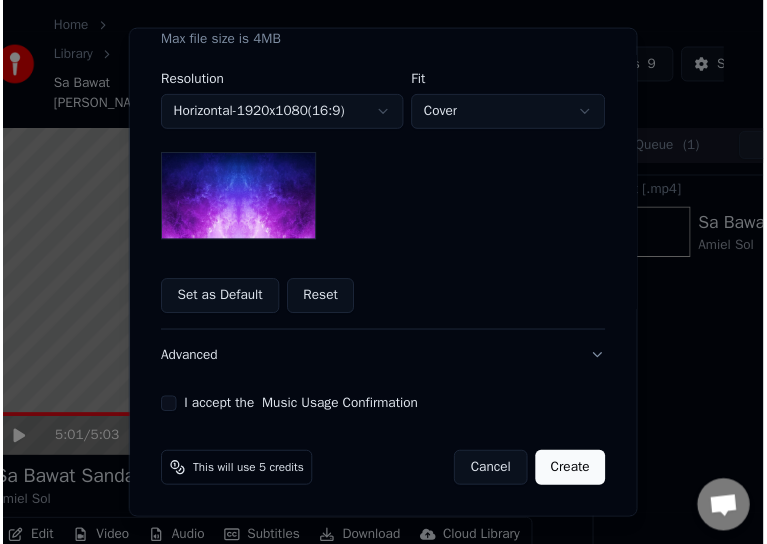scroll, scrollTop: 497, scrollLeft: 0, axis: vertical 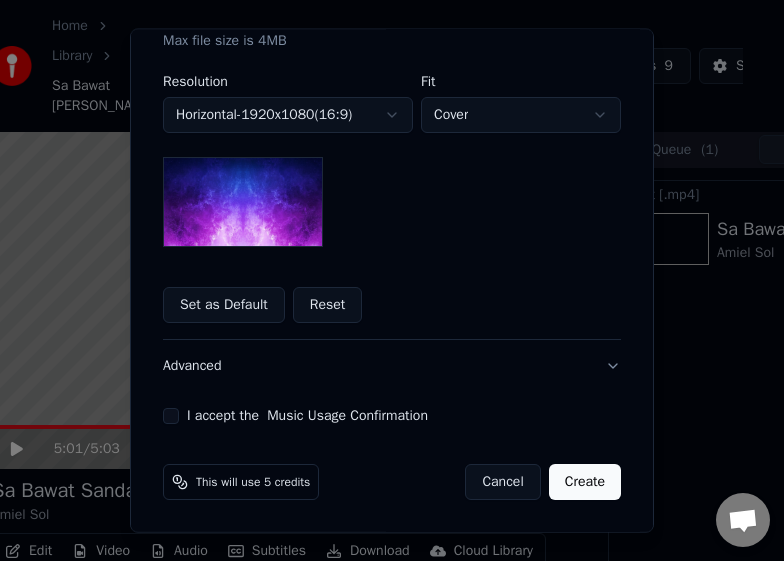 click at bounding box center (243, 202) 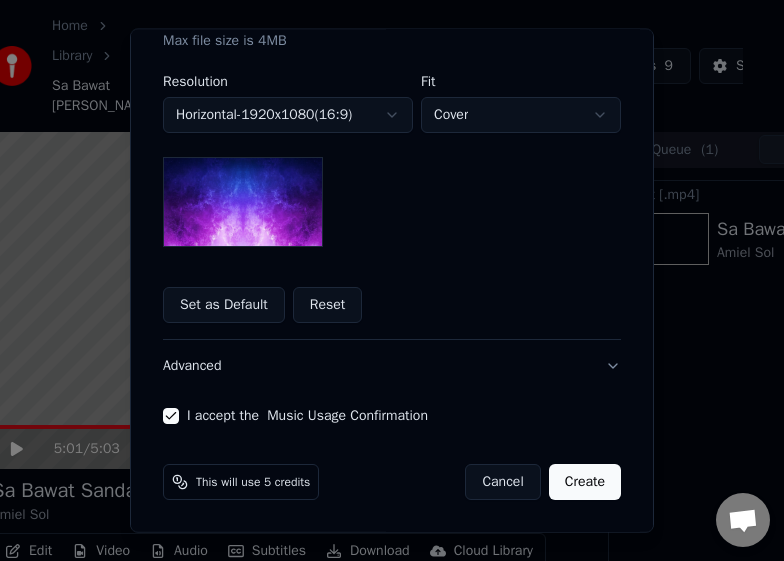 click on "Create" at bounding box center (585, 482) 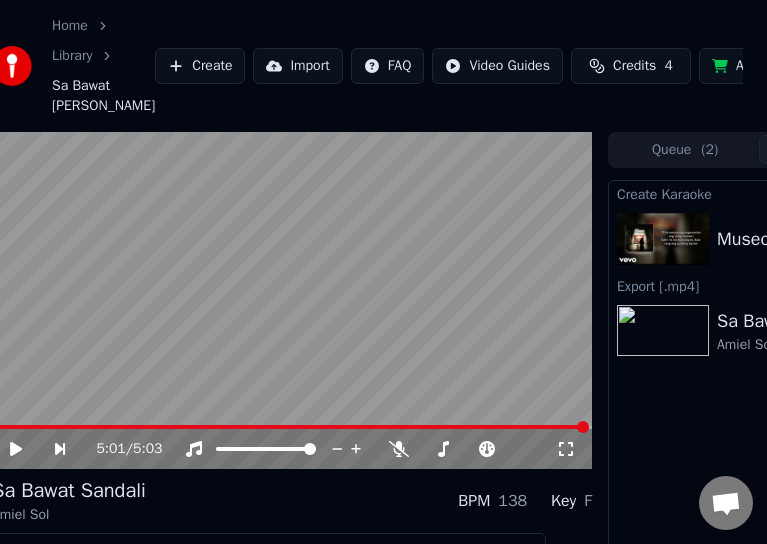 click at bounding box center (663, 239) 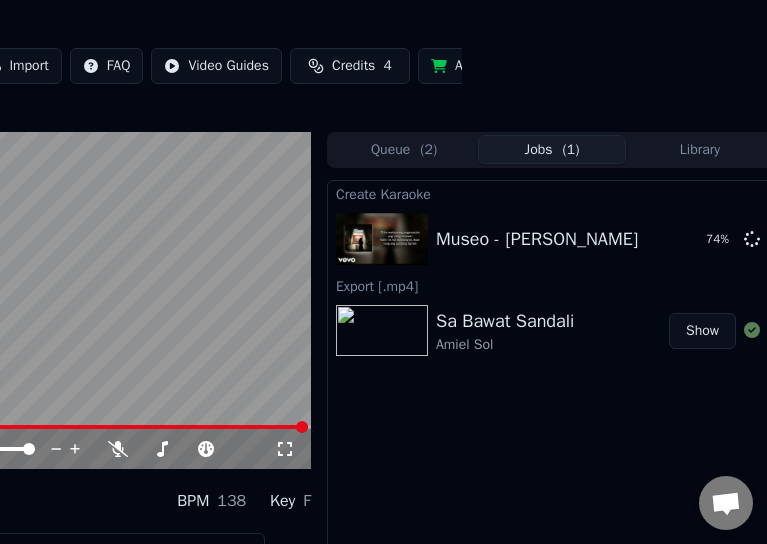 scroll, scrollTop: 0, scrollLeft: 306, axis: horizontal 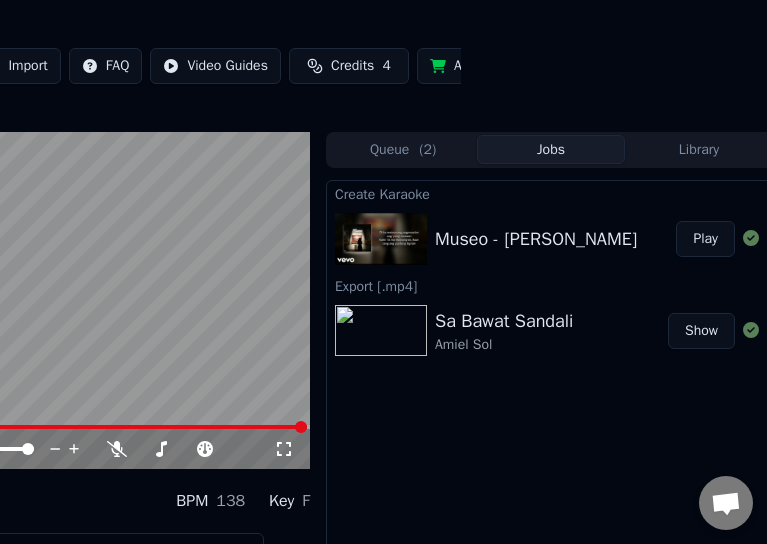click on "Queue ( 2 )" at bounding box center [403, 149] 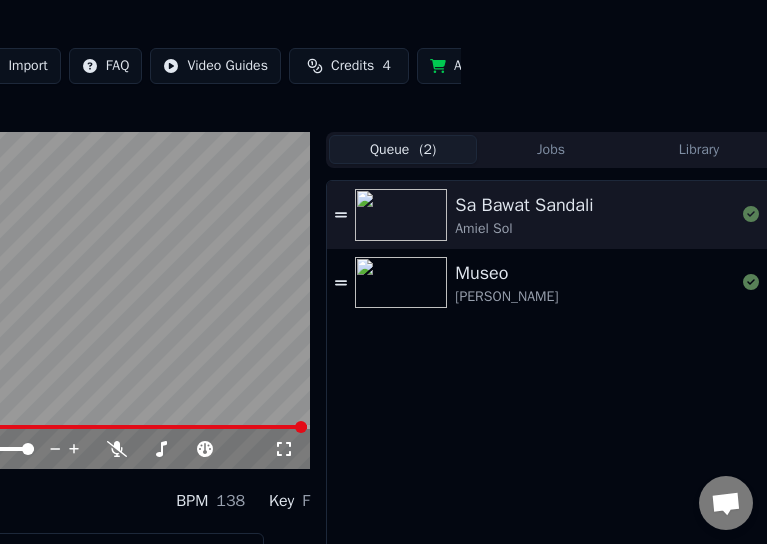 click at bounding box center [401, 283] 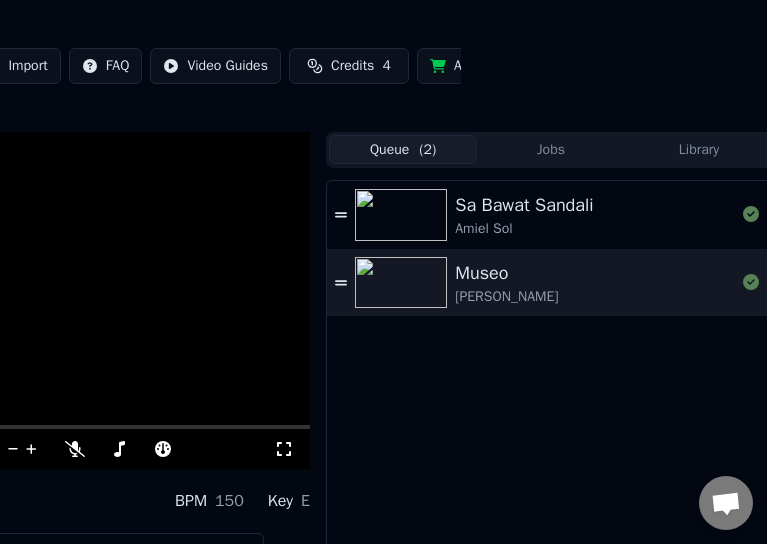 click on "Museo Eliza Maturan BPM 150 Key E" at bounding box center (10, 501) 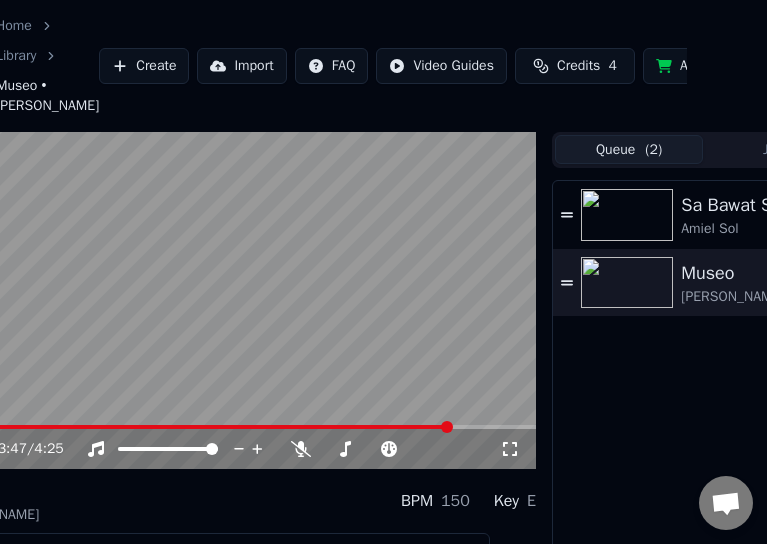 scroll, scrollTop: 0, scrollLeft: 120, axis: horizontal 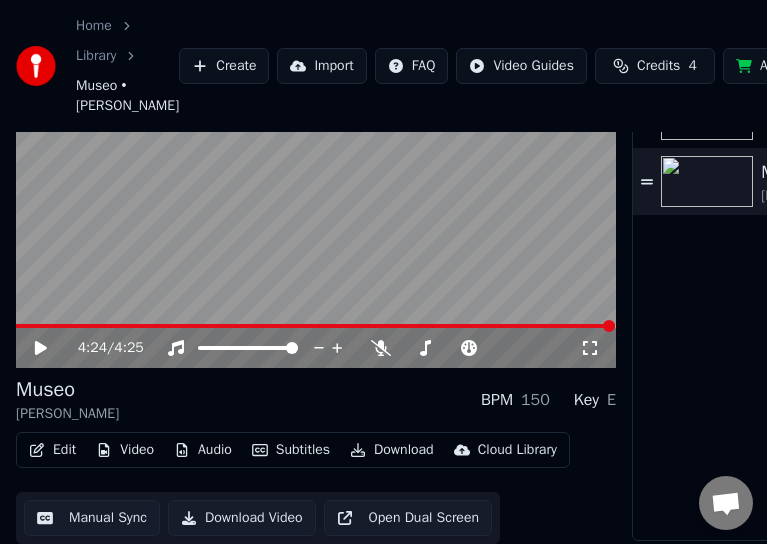 click on "Download Video" at bounding box center [242, 518] 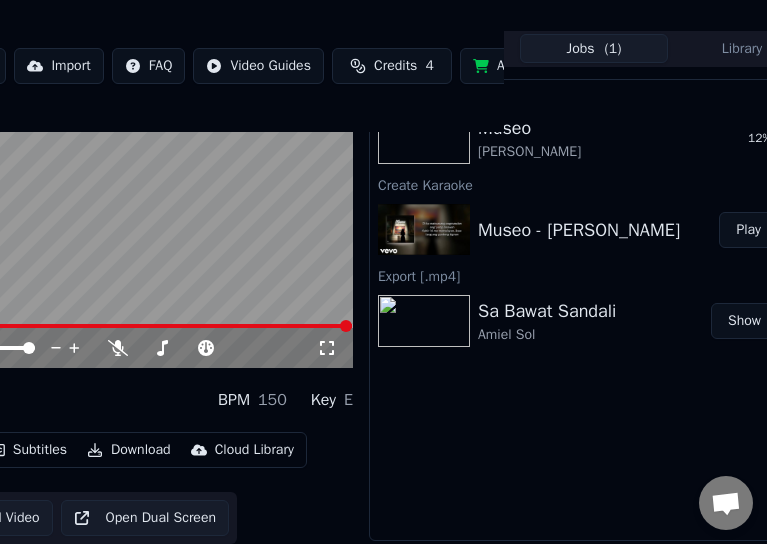 scroll, scrollTop: 133, scrollLeft: 315, axis: both 